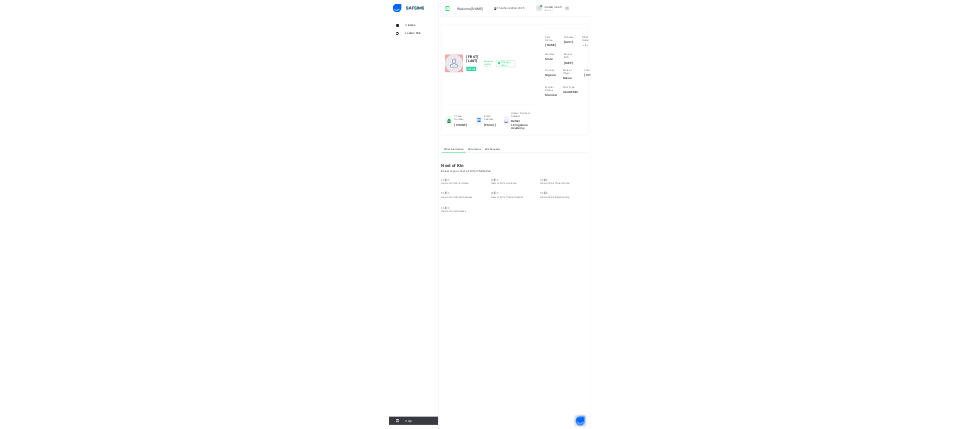 scroll, scrollTop: 0, scrollLeft: 0, axis: both 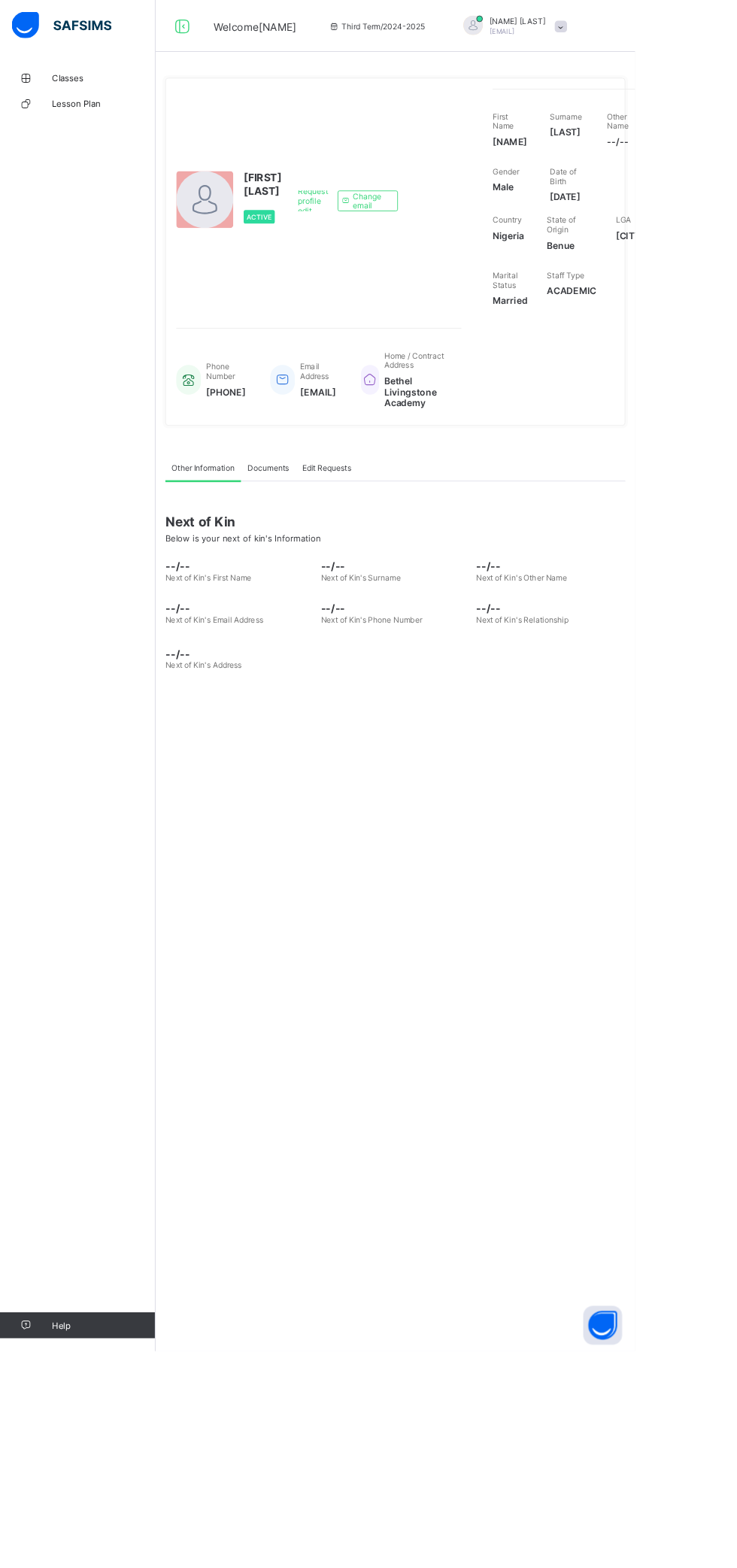 click on "Classes" at bounding box center [90, 90] 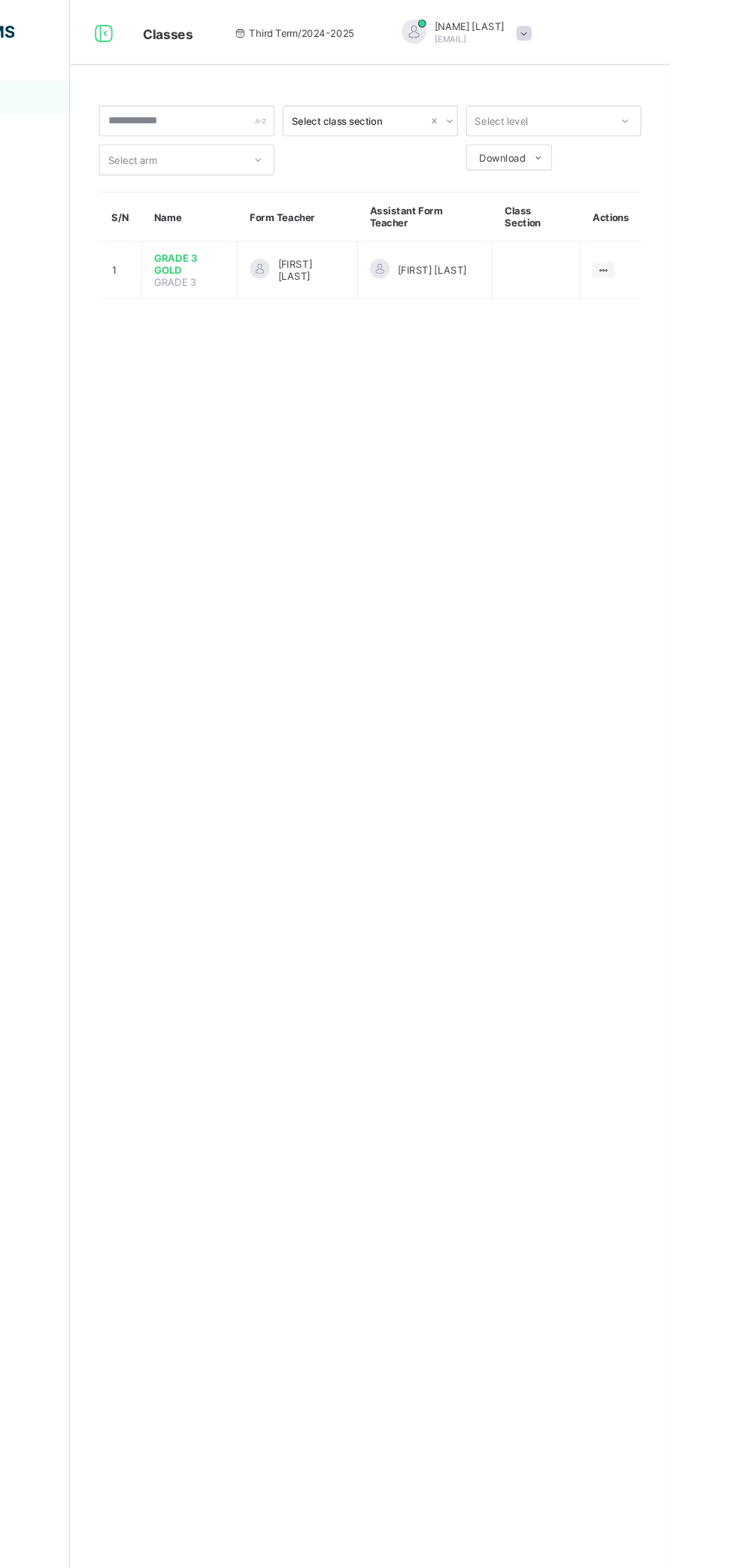 click on "GRADE 3   GOLD" at bounding box center [291, 244] 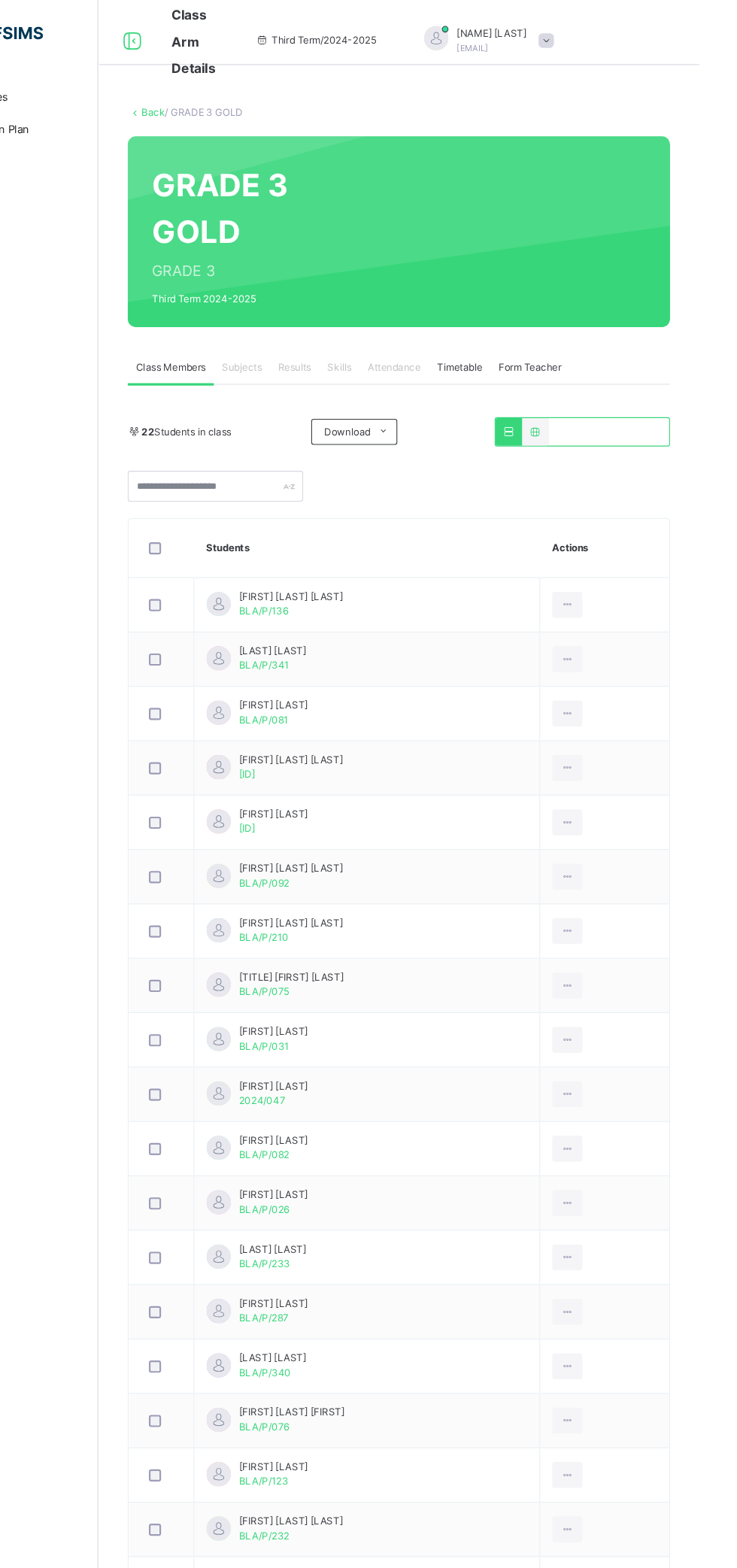 click on "Subjects" at bounding box center [313, 341] 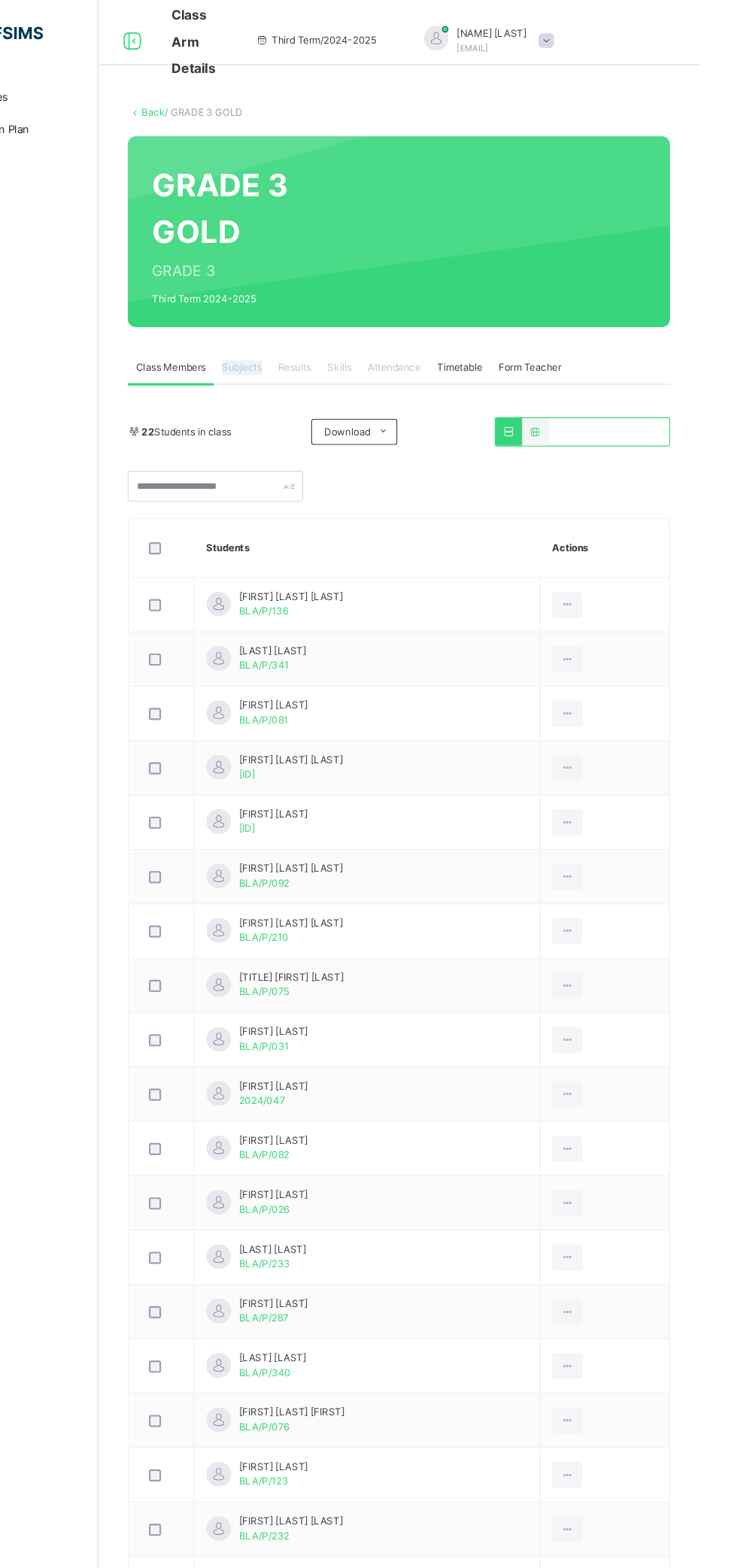 click on "Subjects" at bounding box center (313, 341) 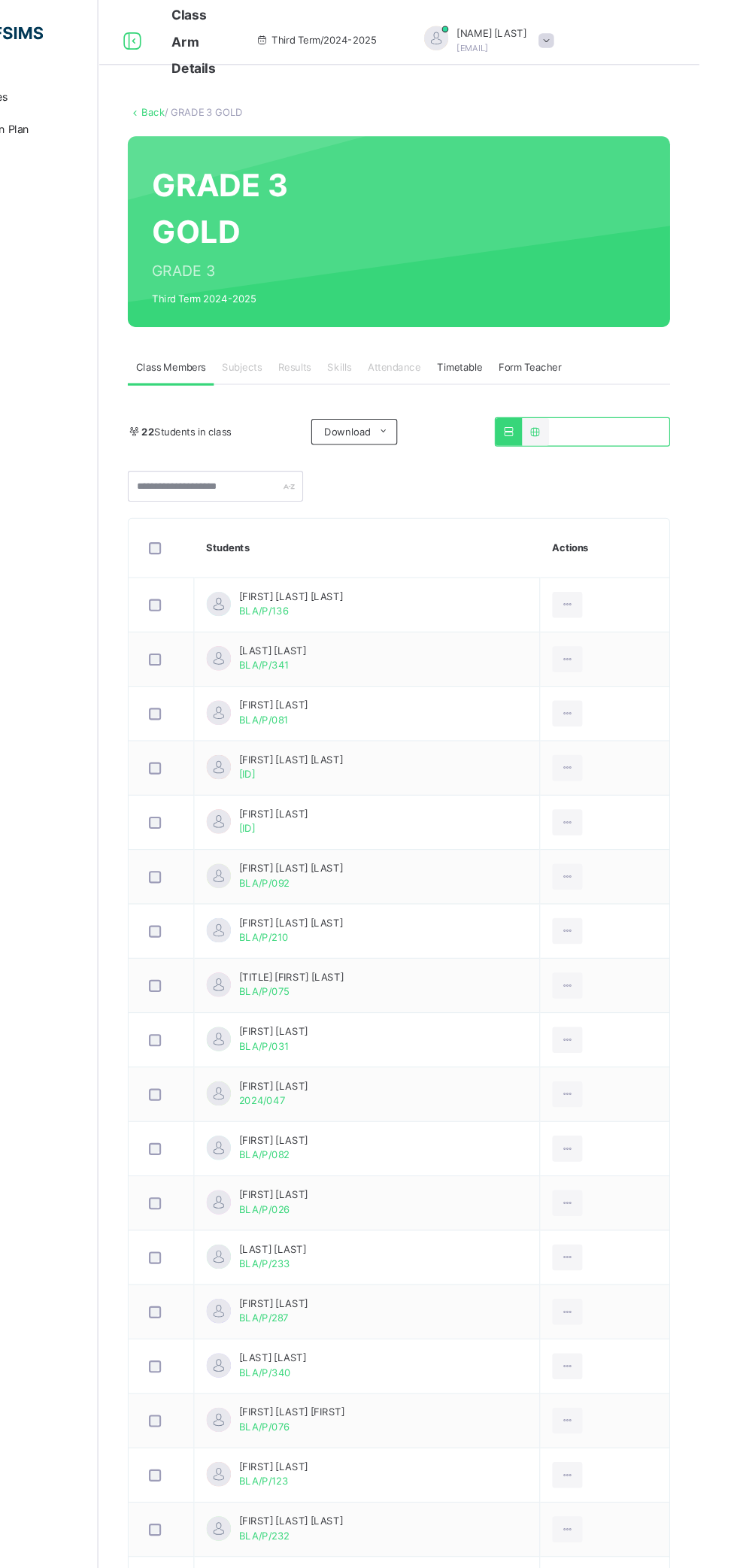 click on "Subjects" at bounding box center [313, 341] 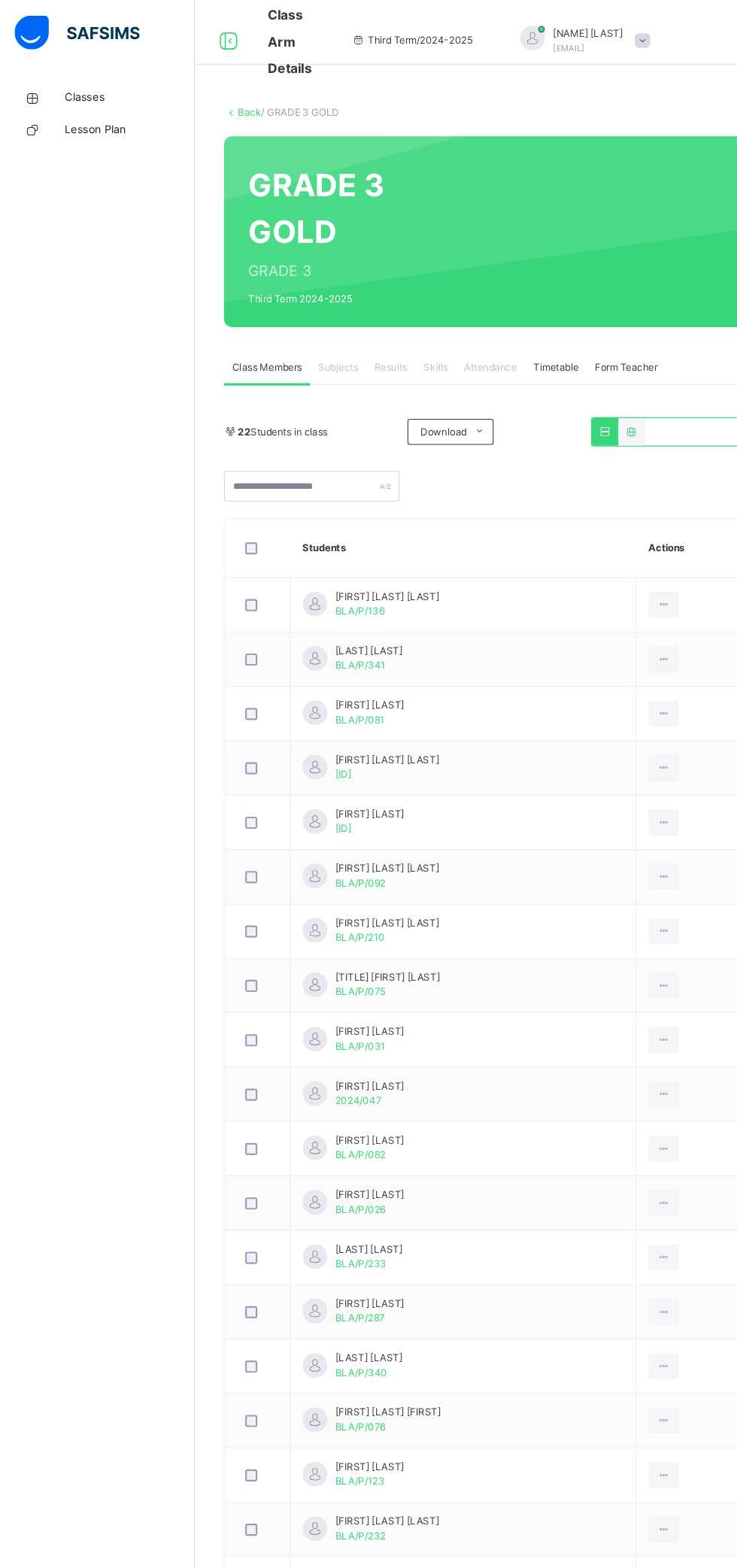click on "Classes" at bounding box center [120, 90] 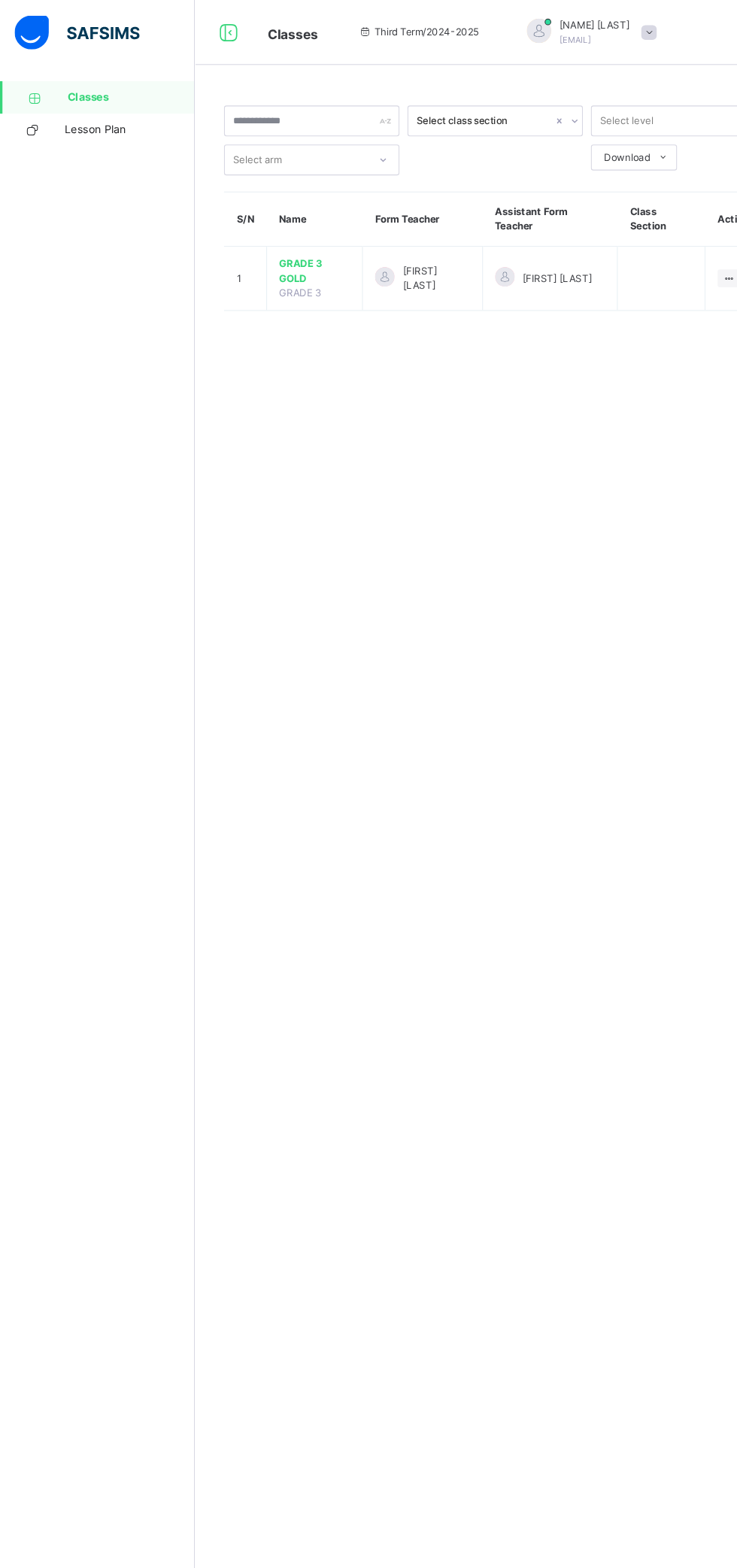 click on "GRADE 3   GOLD" at bounding box center [291, 251] 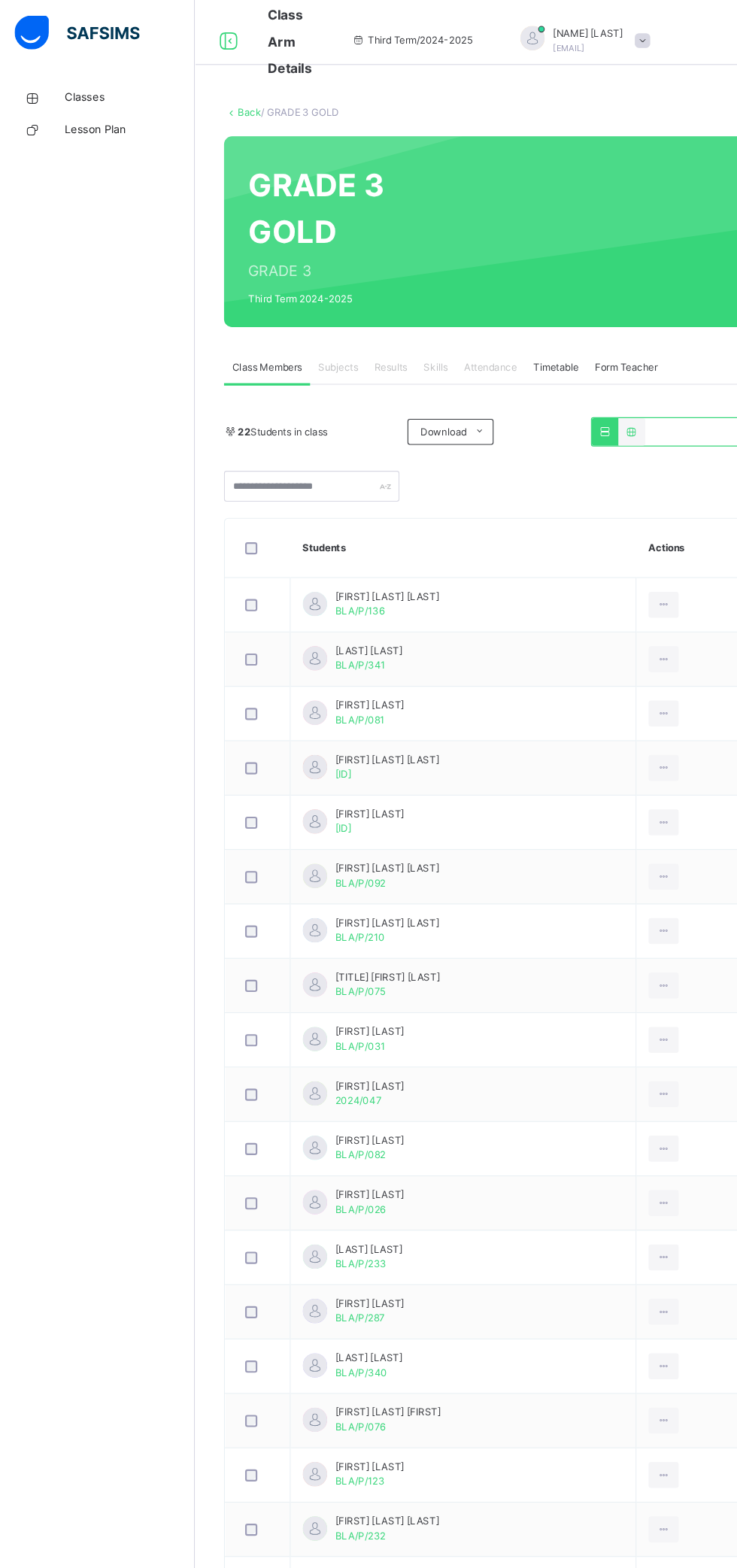 click on "Subjects" at bounding box center [313, 341] 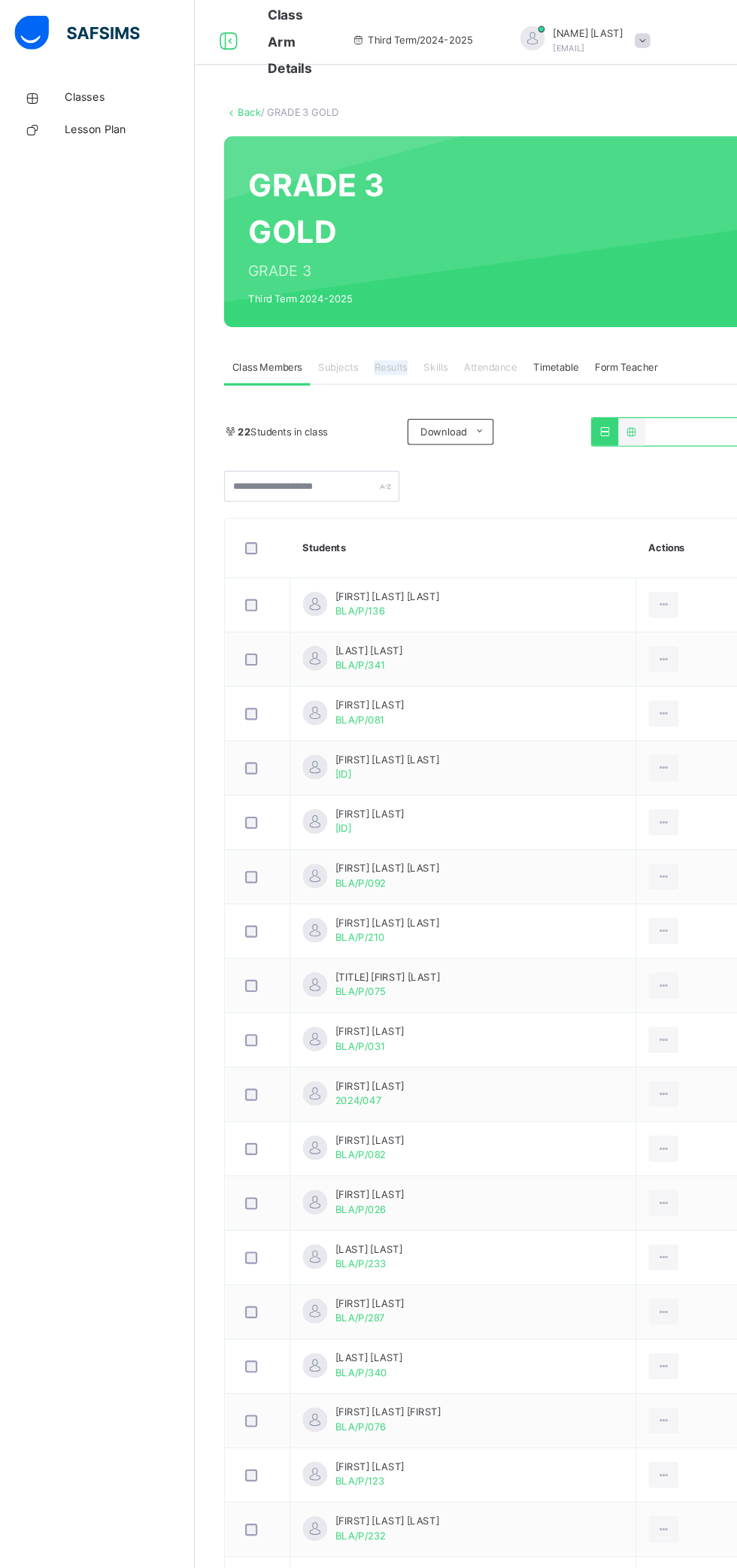click on "Classes" at bounding box center [120, 90] 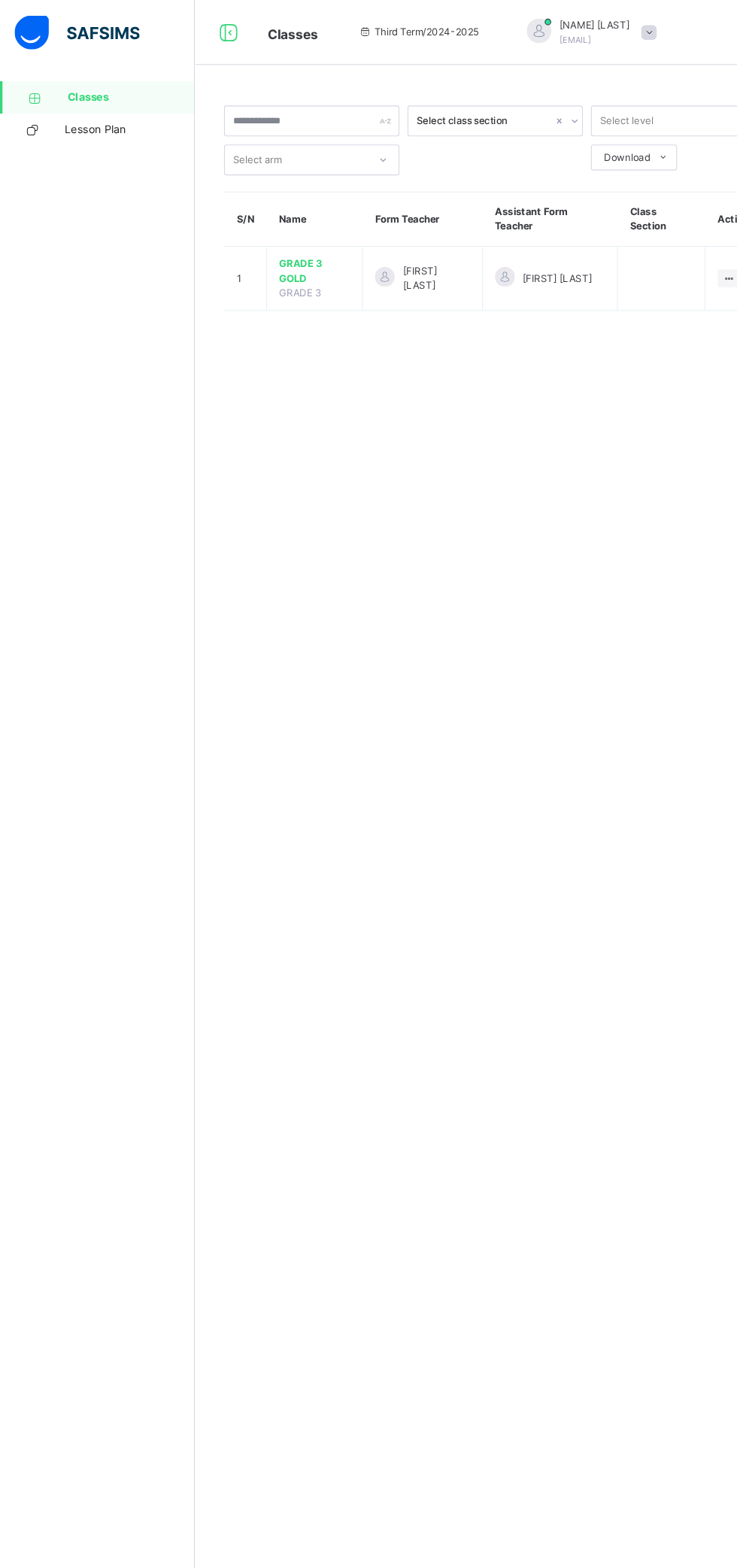 click on "GRADE 3   GOLD" at bounding box center (291, 251) 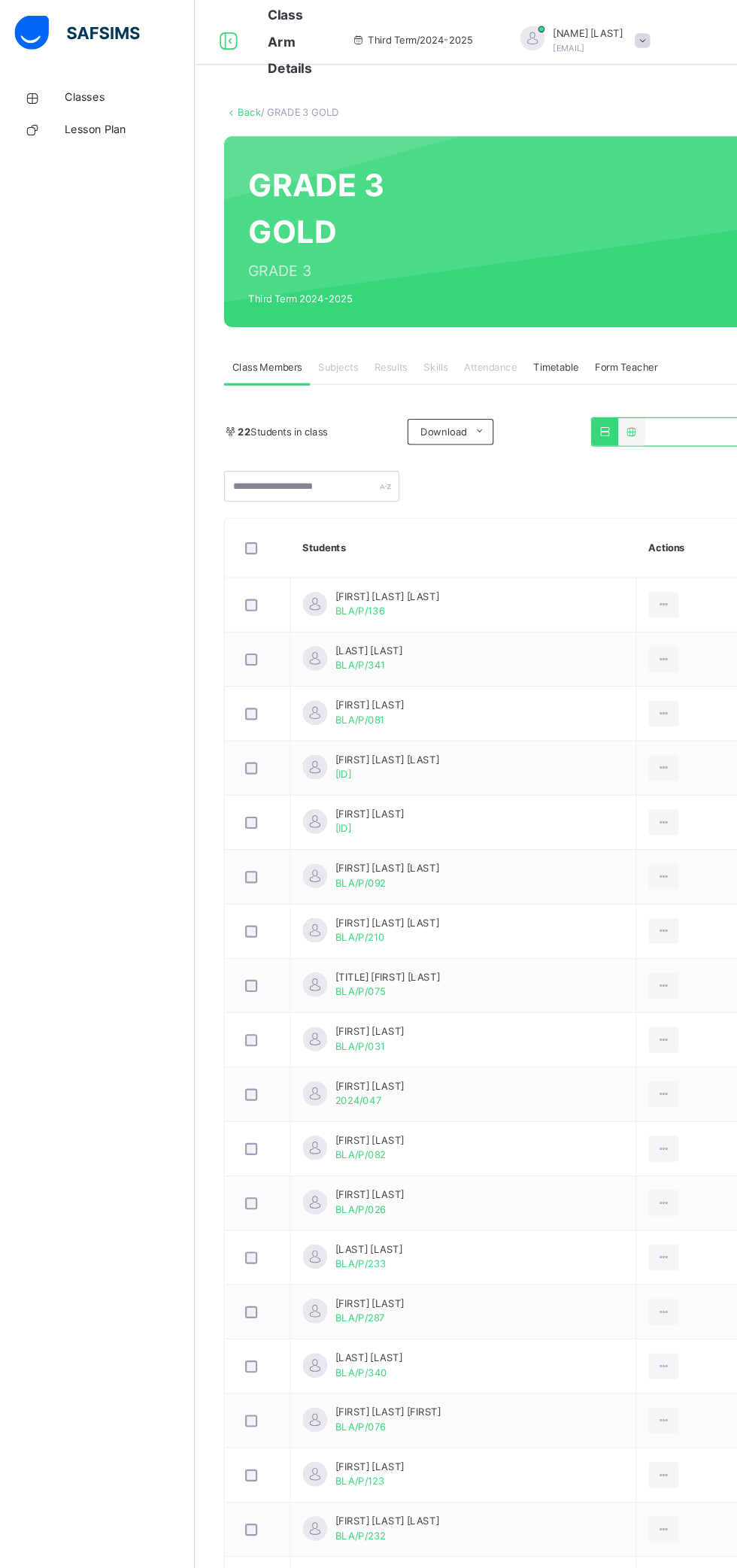 click on "Subjects" at bounding box center [313, 341] 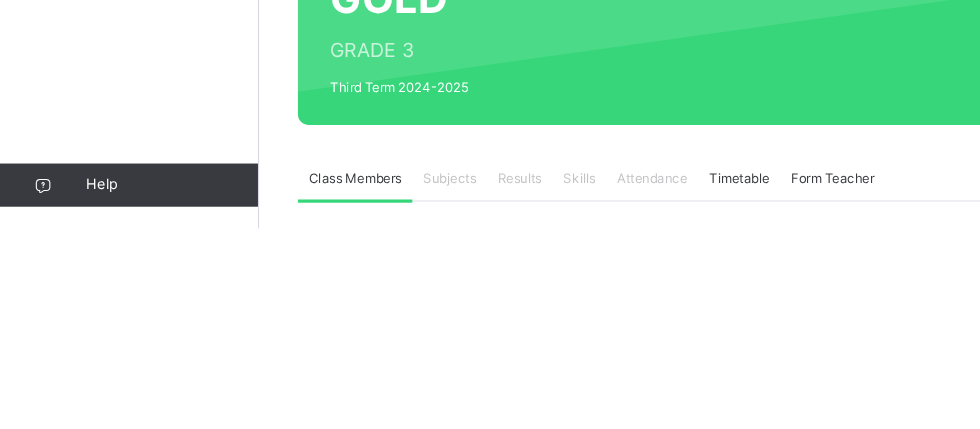 scroll, scrollTop: 72, scrollLeft: 0, axis: vertical 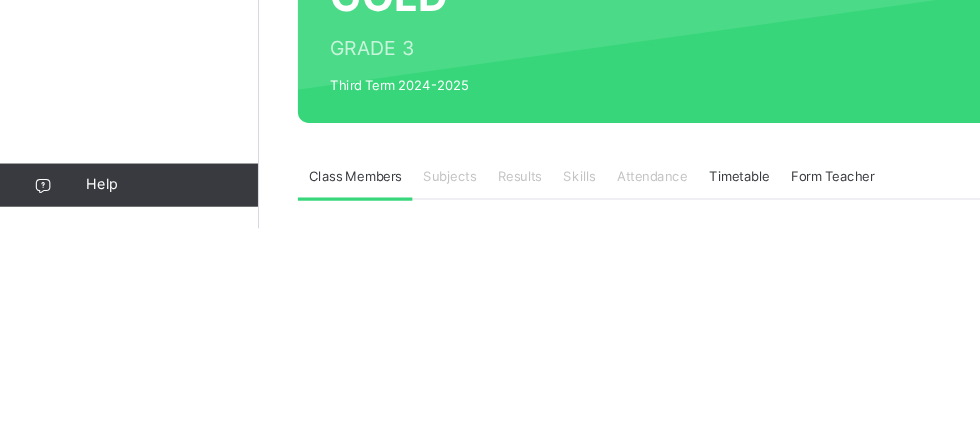 click on "Subjects" at bounding box center (416, 381) 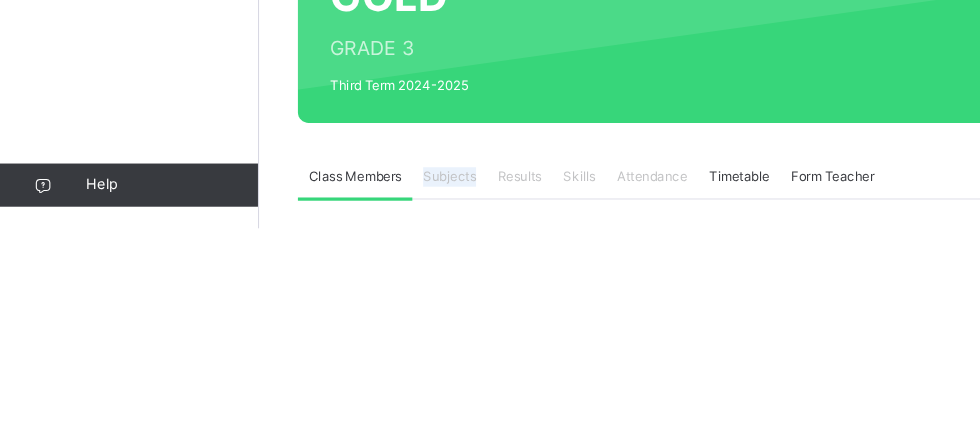 click on "Subjects" at bounding box center [416, 381] 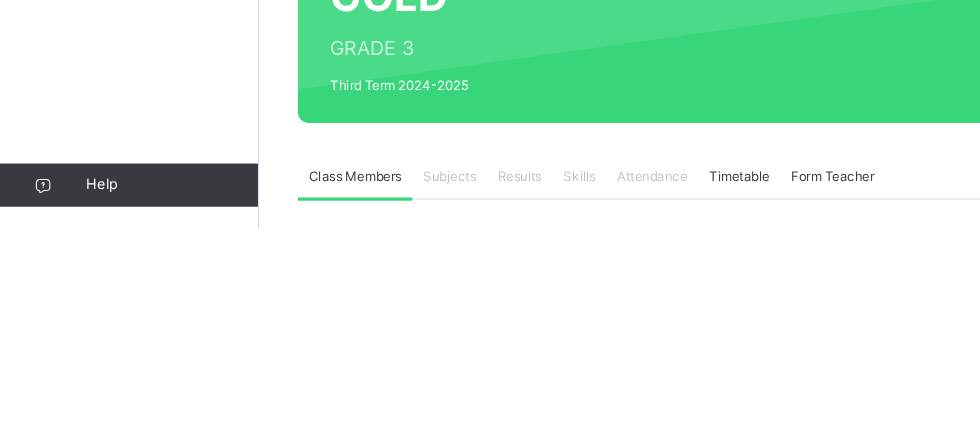 click on "Results" at bounding box center (481, 381) 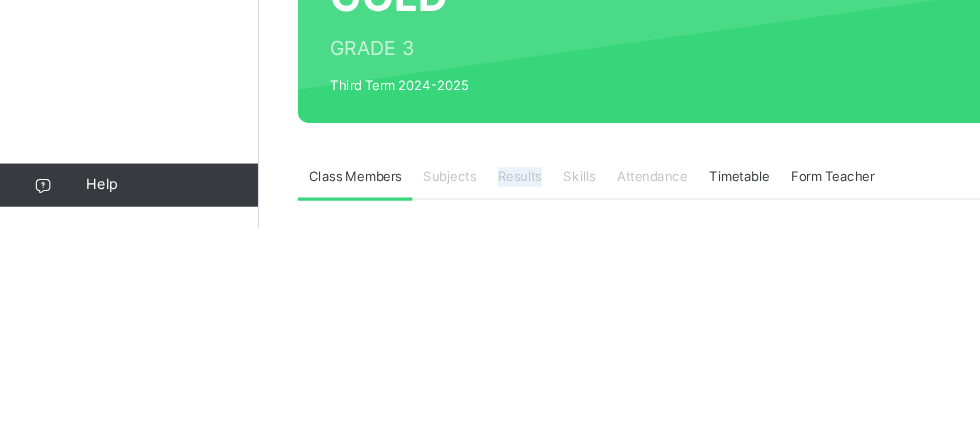 click on "Results" at bounding box center (481, 381) 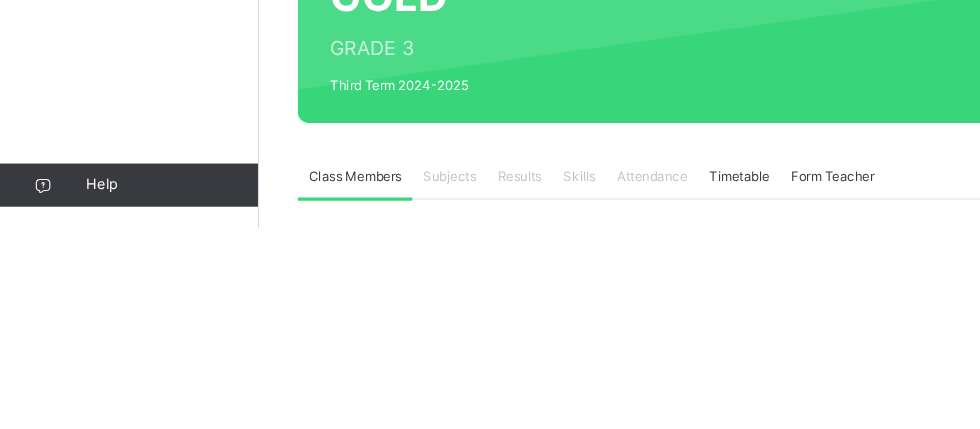 click on "Subjects" at bounding box center [416, 381] 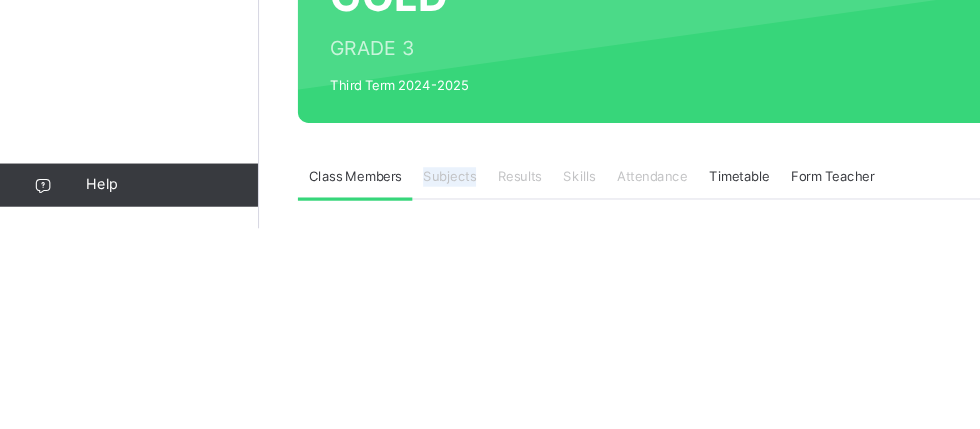 click on "Subjects" at bounding box center (416, 381) 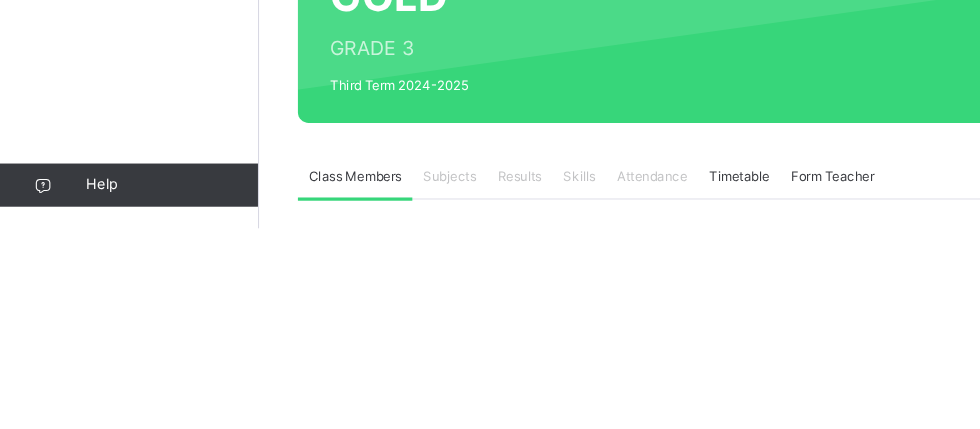 click on "Classes Lesson Plan Help Onboarding Great job! You have finished setting up all essential configurations. Our wizard which has lots of in-built templates will continue to guide you through with the academic configurations. Academic Configuration Steps Continue × Idle Mode Due to inactivity you would be logged out to the system in the next 15mins , click the "Resume" button to keep working or the "Log me out" button to log out of the system. Log me out Resume Back / GRADE 3 GOLD GRADE 3 GOLD GRADE 3 Third Term 2024-2025 Class Members Subjects Results Skills Attendance Timetable Form Teacher Class Members More Options 22 Students in class Download Pdf Report Excel Report Bethel Livingstone Academy Date: [DATE], [TIME] Class Members Class: GRADE 3 GOLD Total no. of Students: 22 Term: Third Term Session: 2024-2025 S/NO Admission No. Last Name First Name Other Name 1 BLA/P/136 [LAST] [FIRST] 2" at bounding box center (490, 1076) 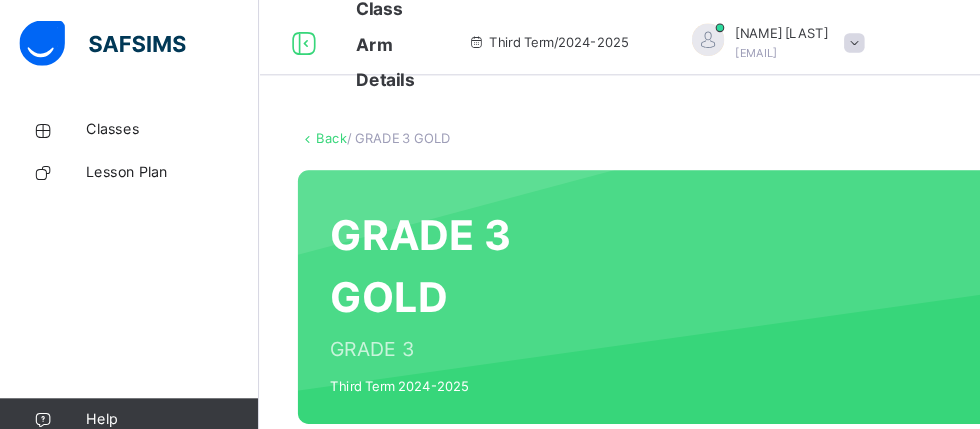 scroll, scrollTop: 0, scrollLeft: 0, axis: both 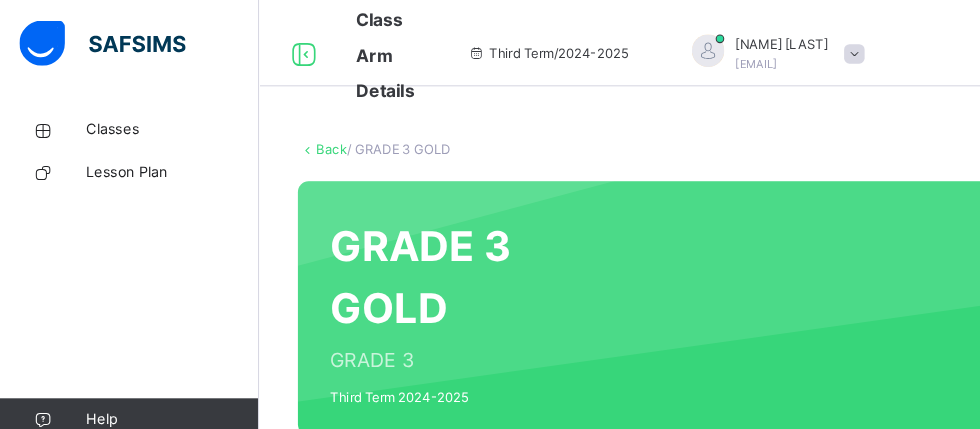 click on "Classes" at bounding box center (160, 120) 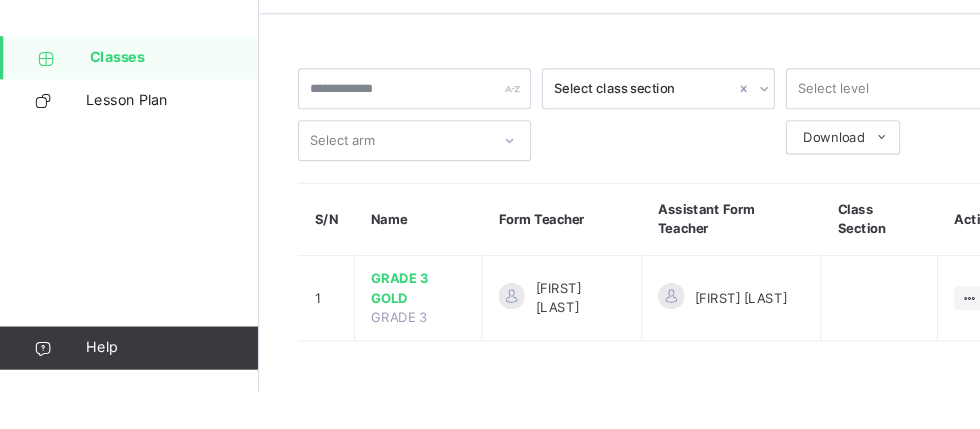 click on "GRADE 3   GOLD" at bounding box center [387, 334] 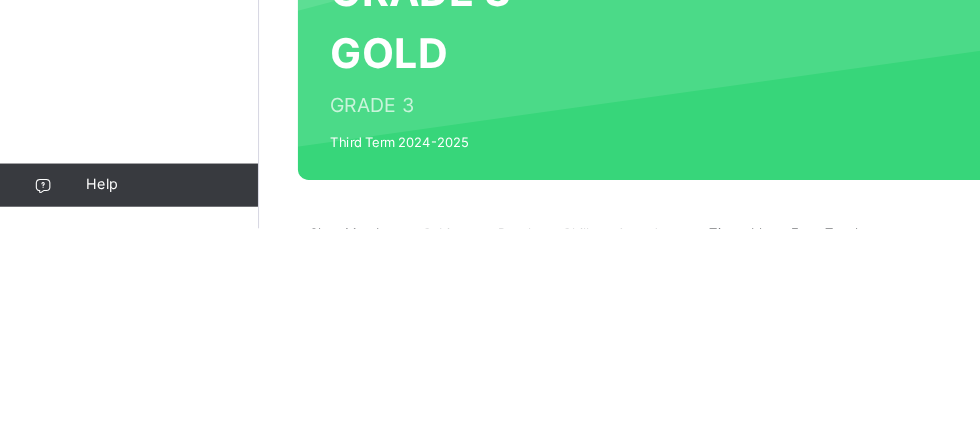 scroll, scrollTop: 22, scrollLeft: 0, axis: vertical 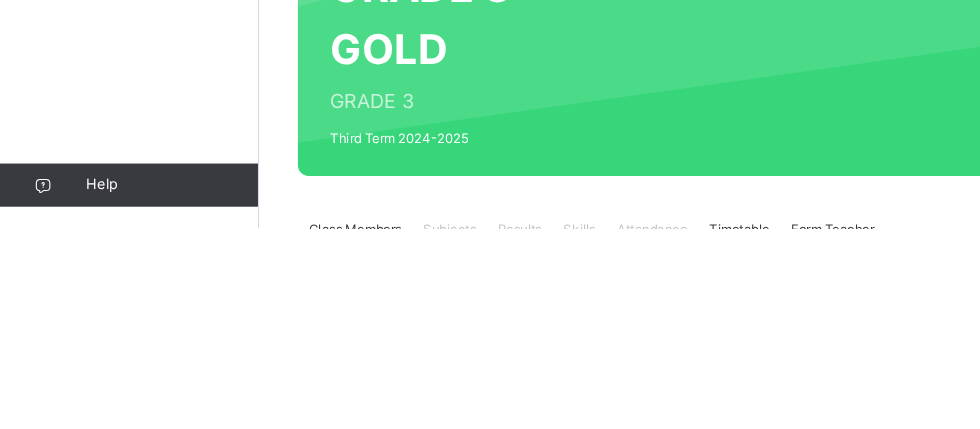 click on "Subjects" at bounding box center [416, 431] 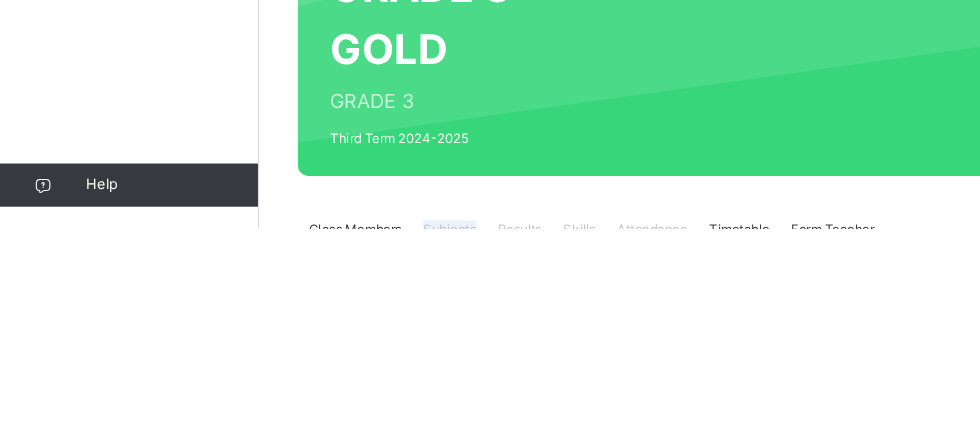 click on "Subjects" at bounding box center (416, 431) 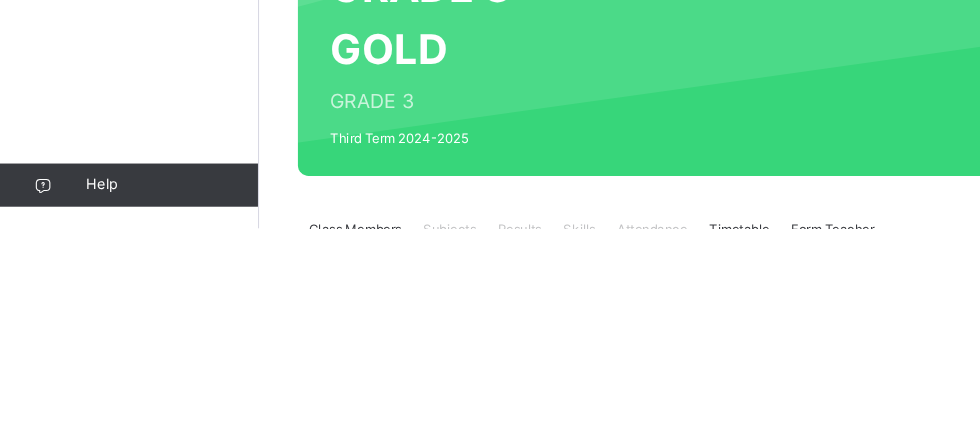 click on "Subjects" at bounding box center [416, 431] 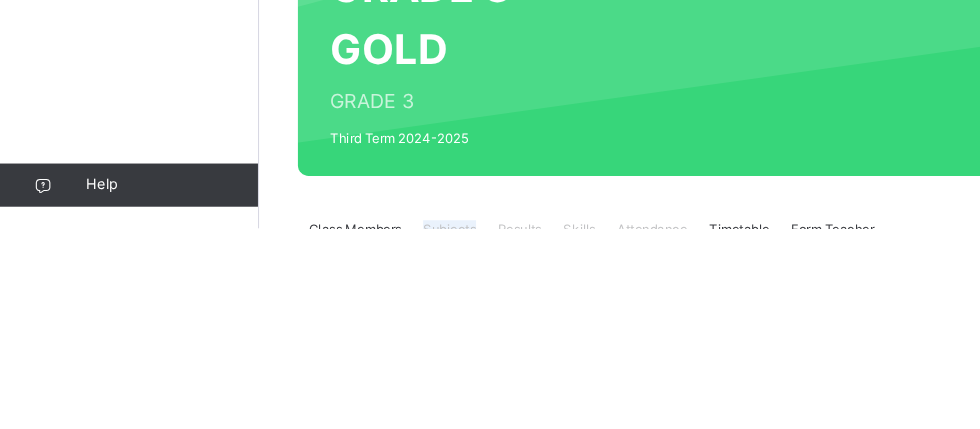 click on "Classes Lesson Plan Help Onboarding Great job! You have finished setting up all essential configurations. Our wizard which has lots of in-built templates will continue to guide you through with the academic configurations. Academic Configuration Steps Continue × Idle Mode Due to inactivity you would be logged out to the system in the next 15mins , click the "Resume" button to keep working or the "Log me out" button to log out of the system. Log me out Resume Back / GRADE 3 GOLD GRADE 3 GOLD GRADE 3 Third Term 2024-2025 Class Members Subjects Results Skills Attendance Timetable Form Teacher Class Members More Options 22 Students in class Download Pdf Report Excel Report Bethel Livingstone Academy Date: [DATE], [TIME] Class Members Class: GRADE 3 GOLD Total no. of Students: 22 Term: Third Term Session: 2024-2025 S/NO Admission No. Last Name First Name Other Name 1 BLA/P/136 [LAST] [FIRST] 2" at bounding box center (490, 1126) 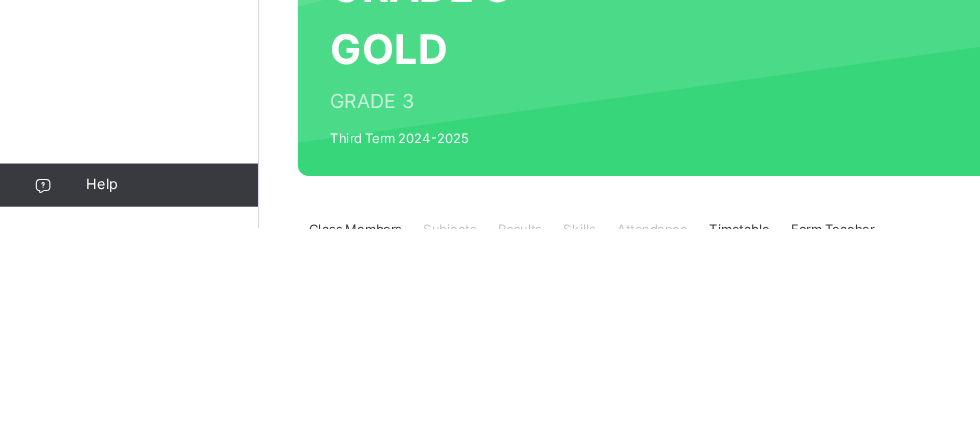 click on "Classes Lesson Plan Help" at bounding box center [120, 254] 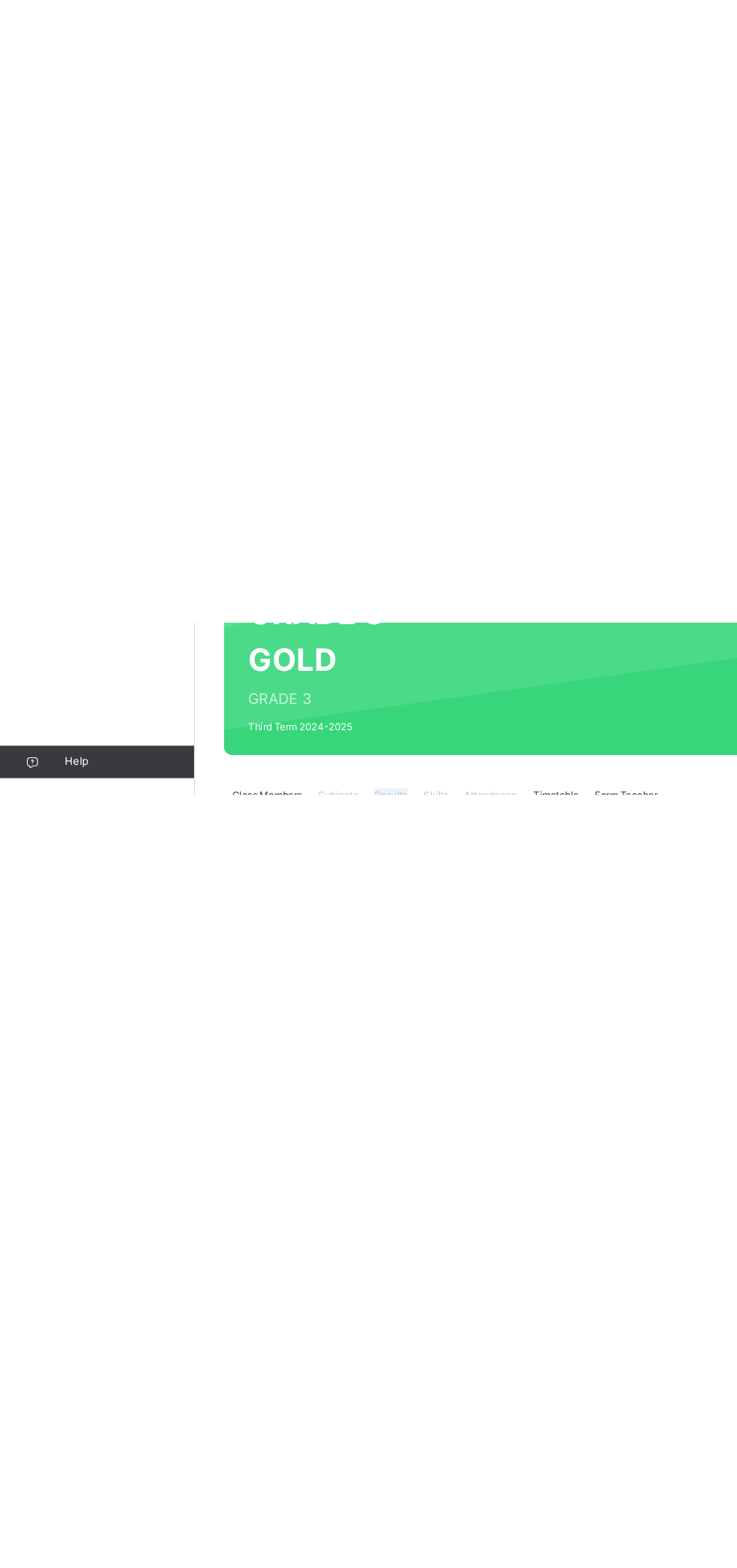 scroll, scrollTop: 0, scrollLeft: 0, axis: both 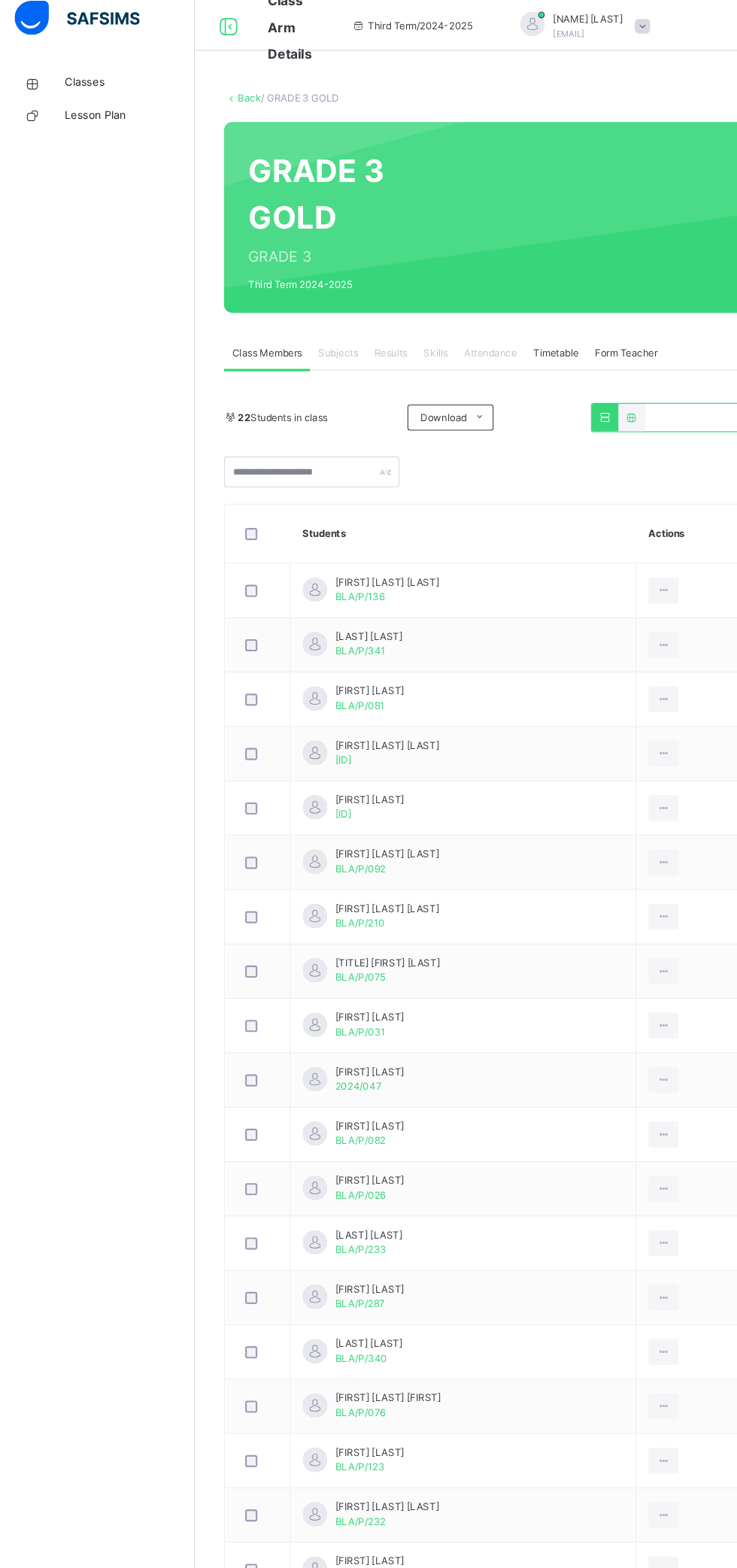click on "[FIRST] [LAST] [LAST]" at bounding box center (359, 553) 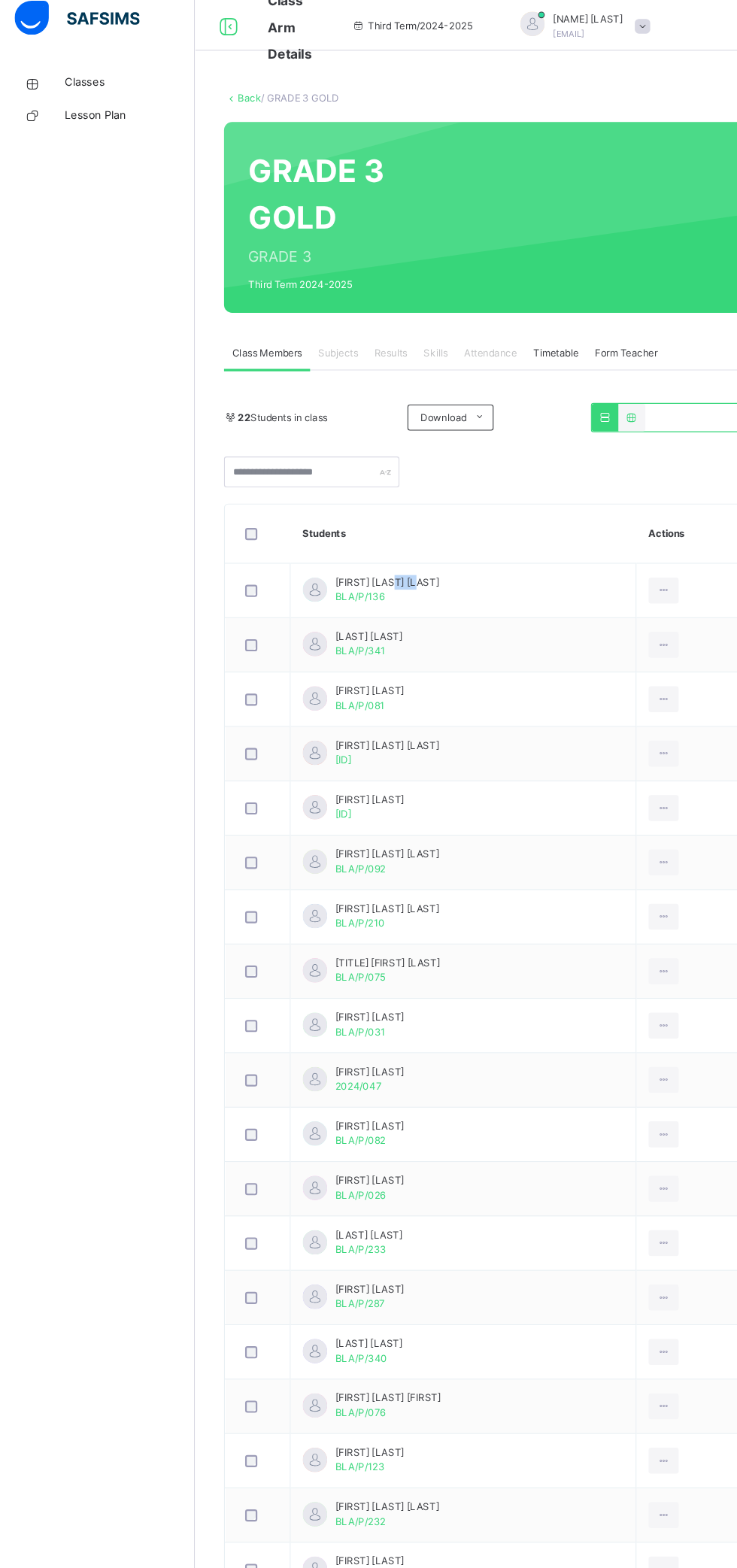 click on "[FIRST] [LAST] [LAST]" at bounding box center [359, 553] 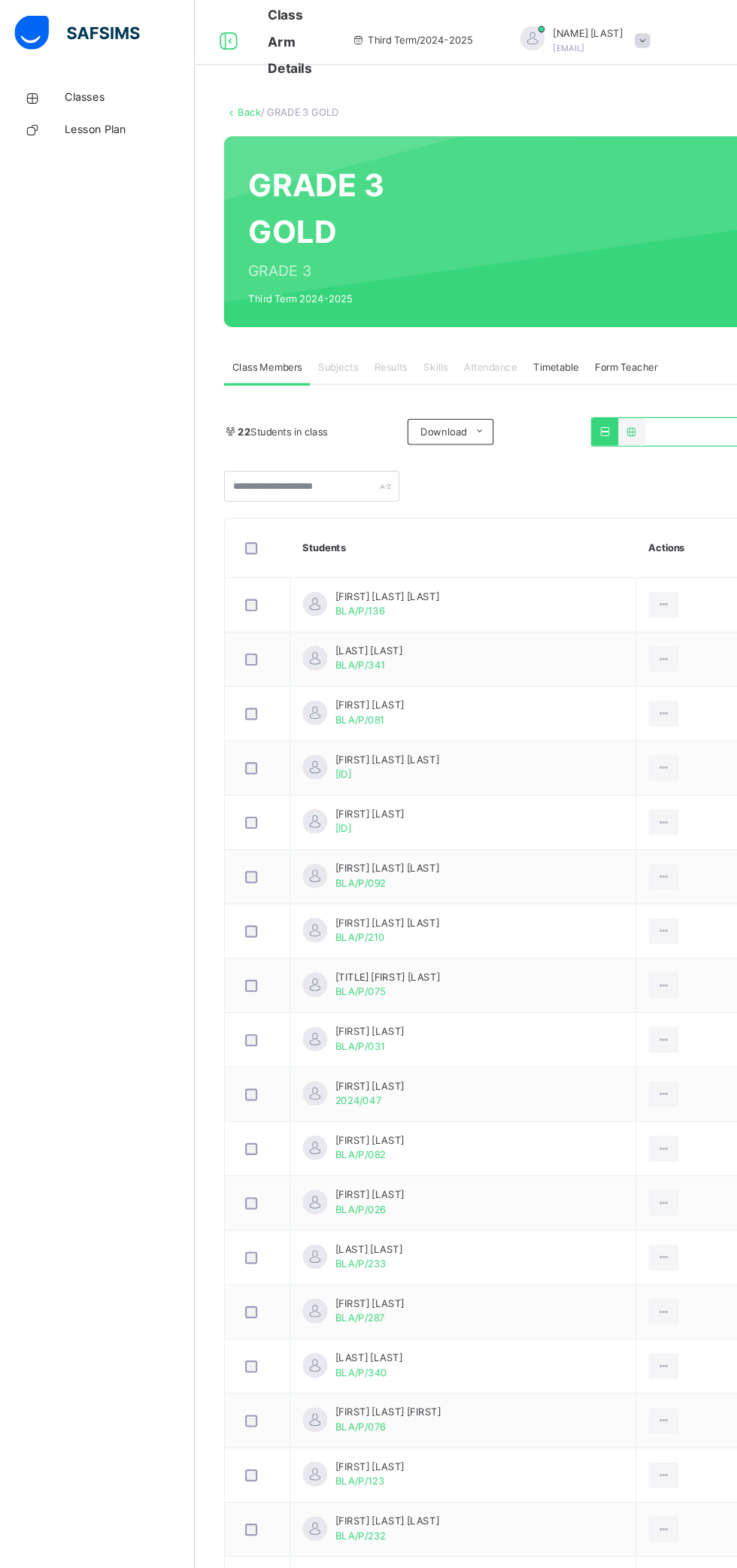 click on "Classes" at bounding box center [120, 90] 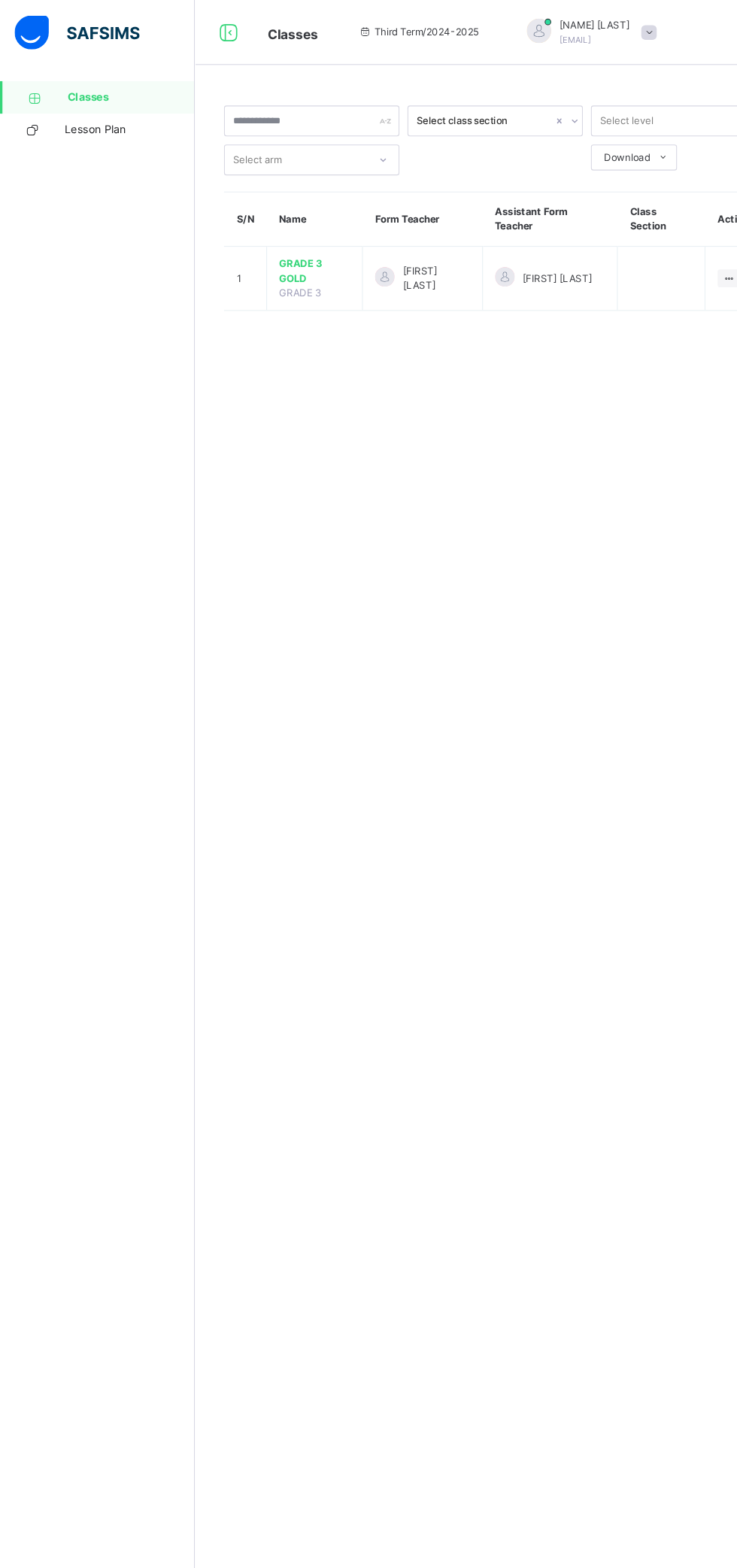 click on "GRADE 3   GOLD" at bounding box center (291, 251) 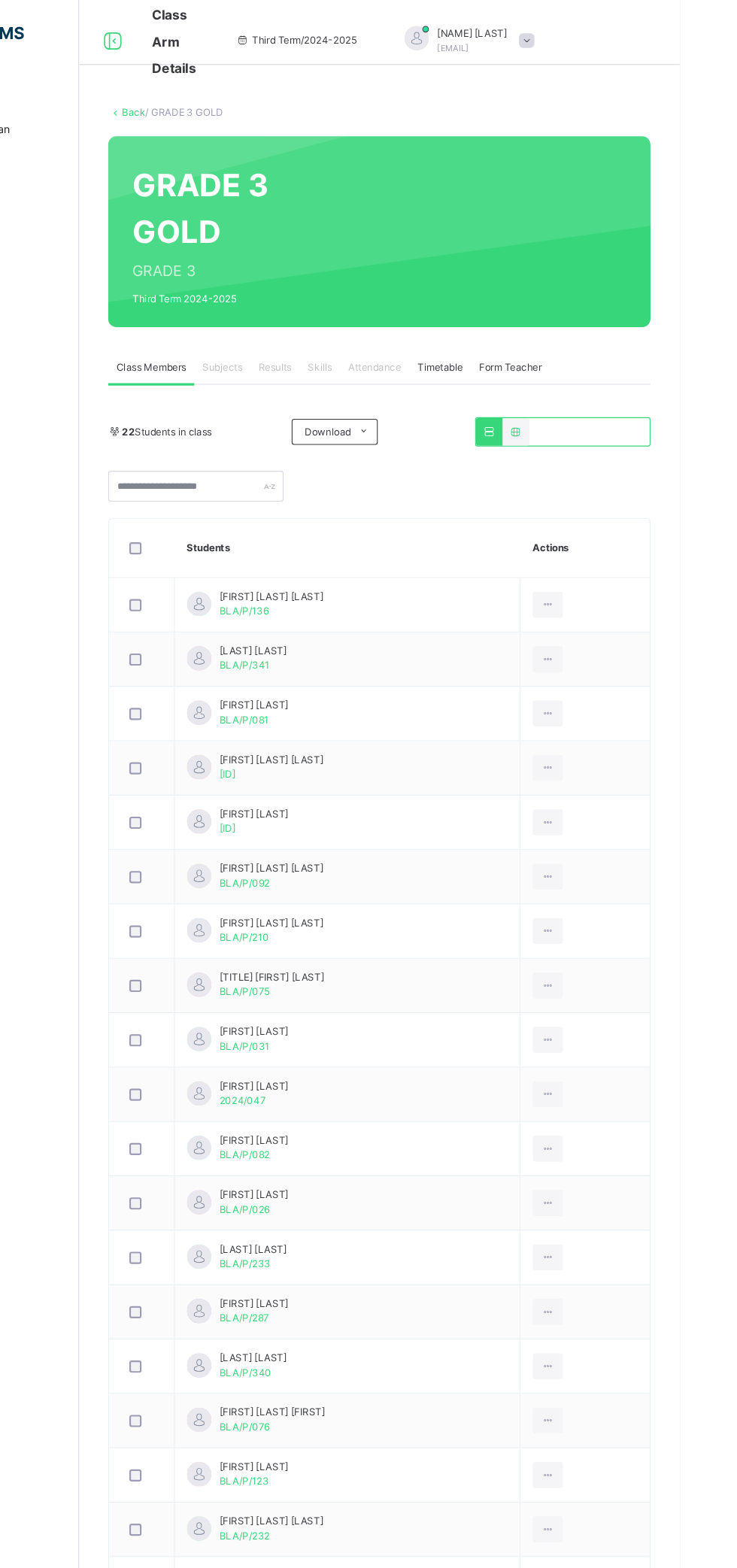 click on "[LAST] [LAST] [LAST] BLA/P/136" at bounding box center (429, 560) 